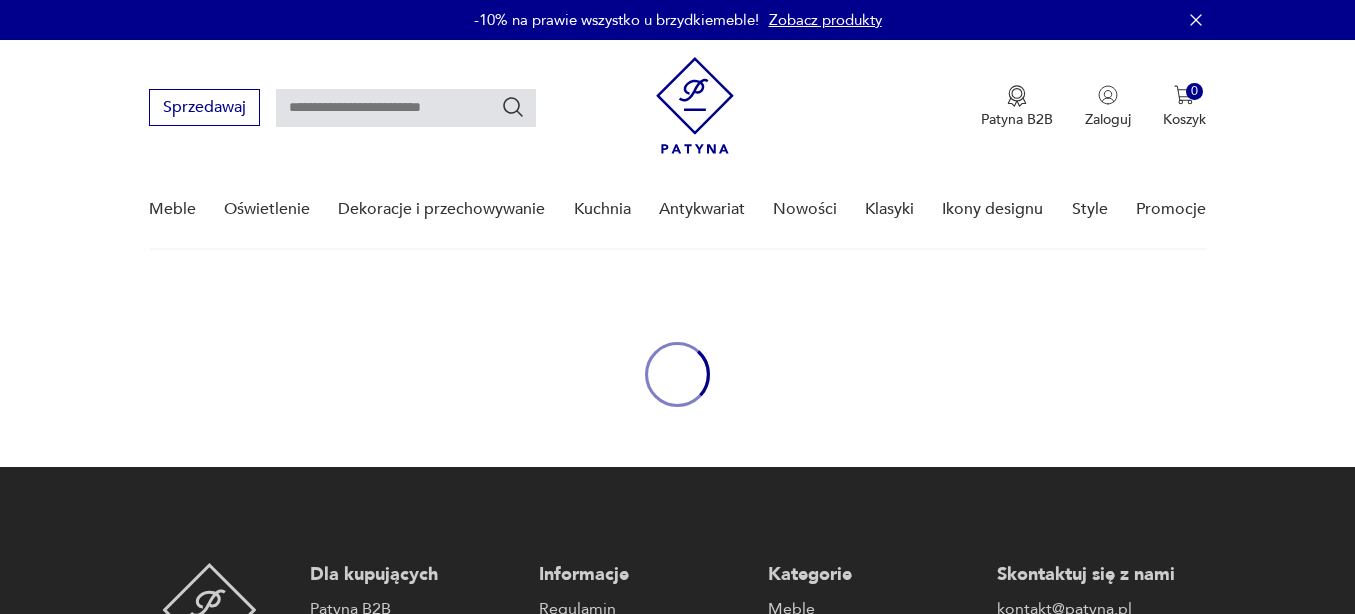 scroll, scrollTop: 0, scrollLeft: 0, axis: both 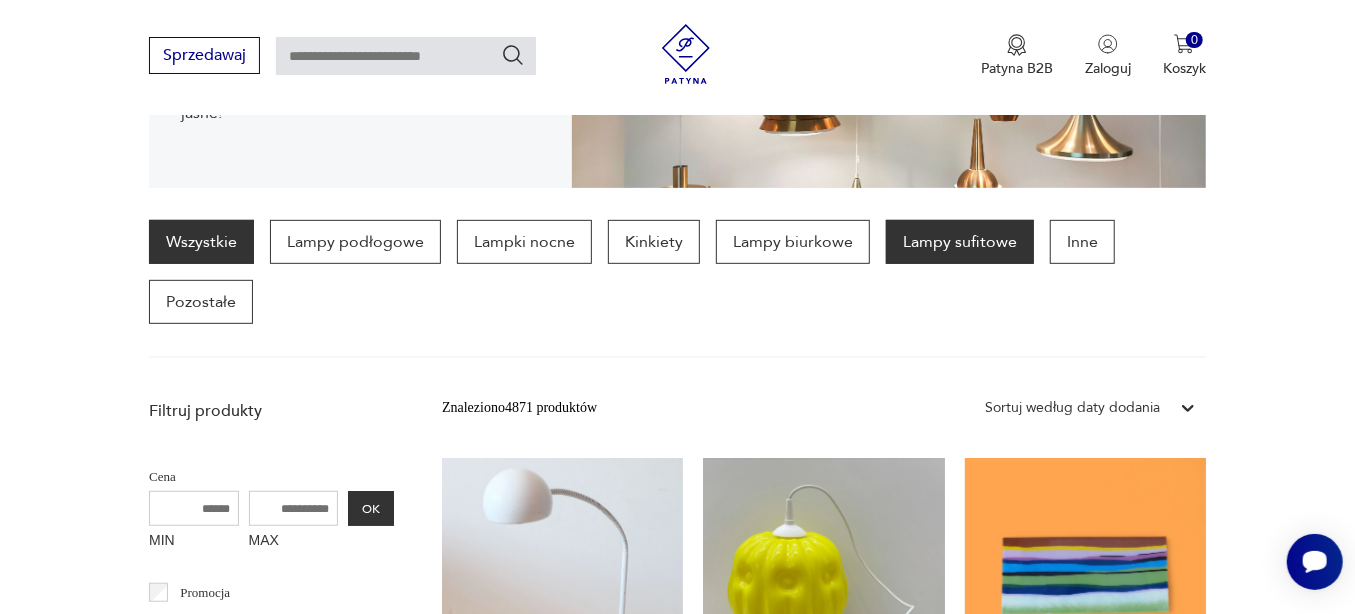 click on "Lampy sufitowe" at bounding box center (960, 242) 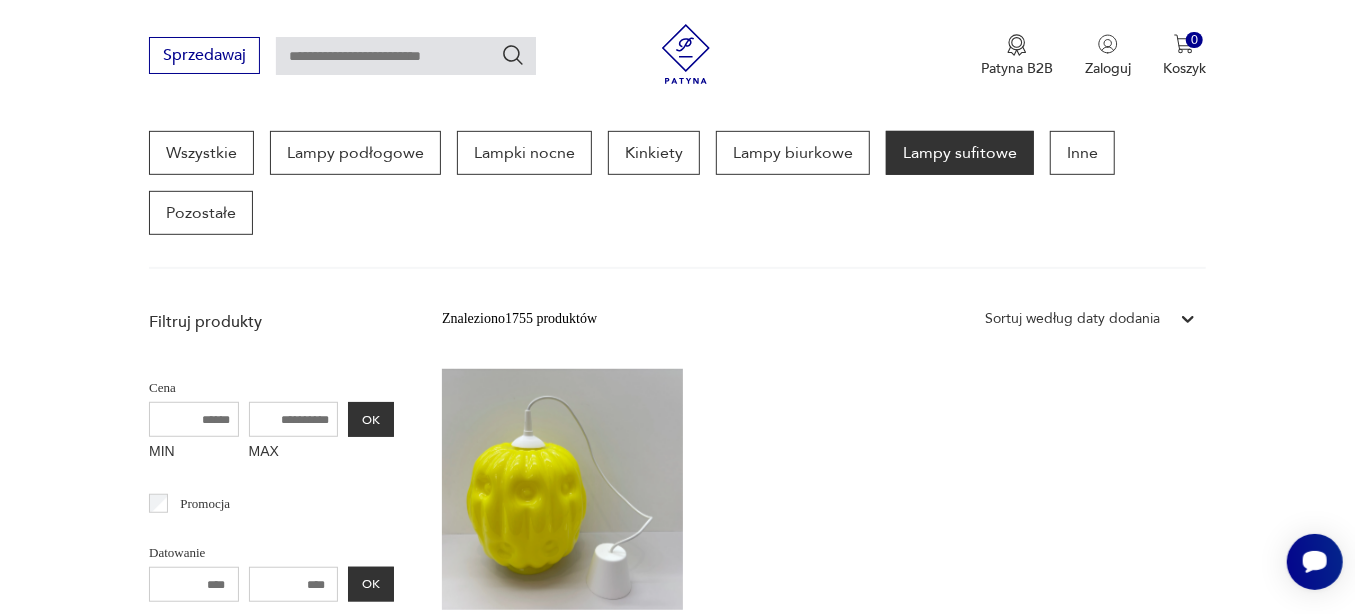scroll, scrollTop: 776, scrollLeft: 0, axis: vertical 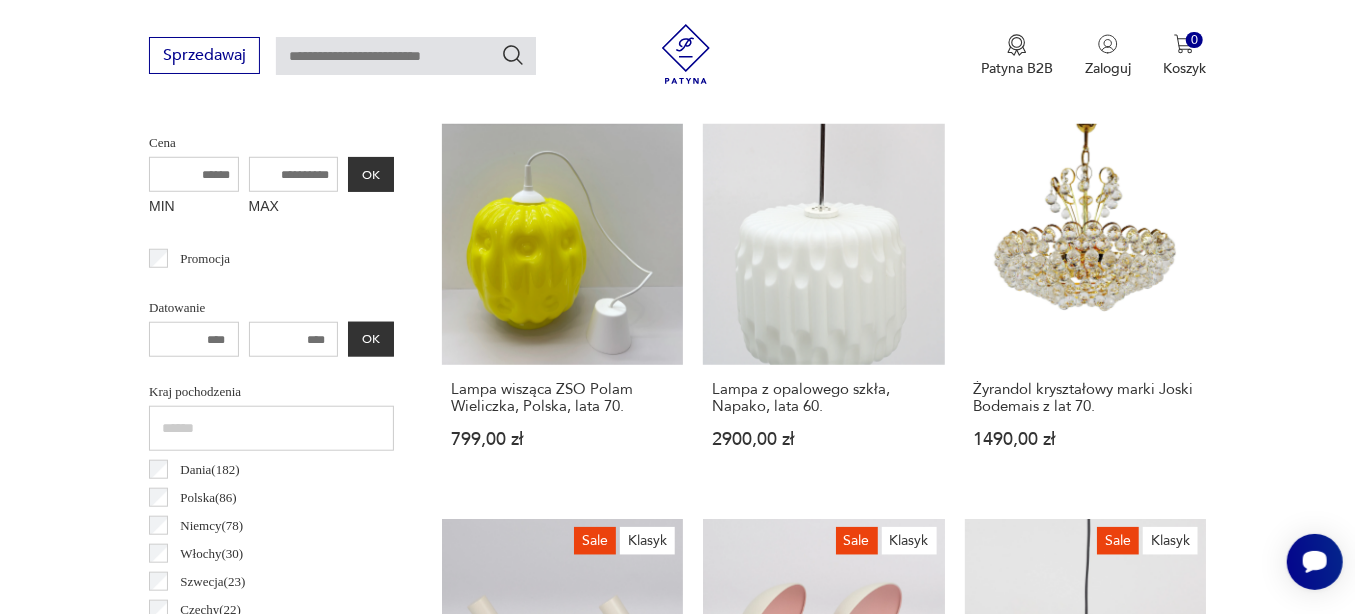 click on "MAX" at bounding box center [294, 174] 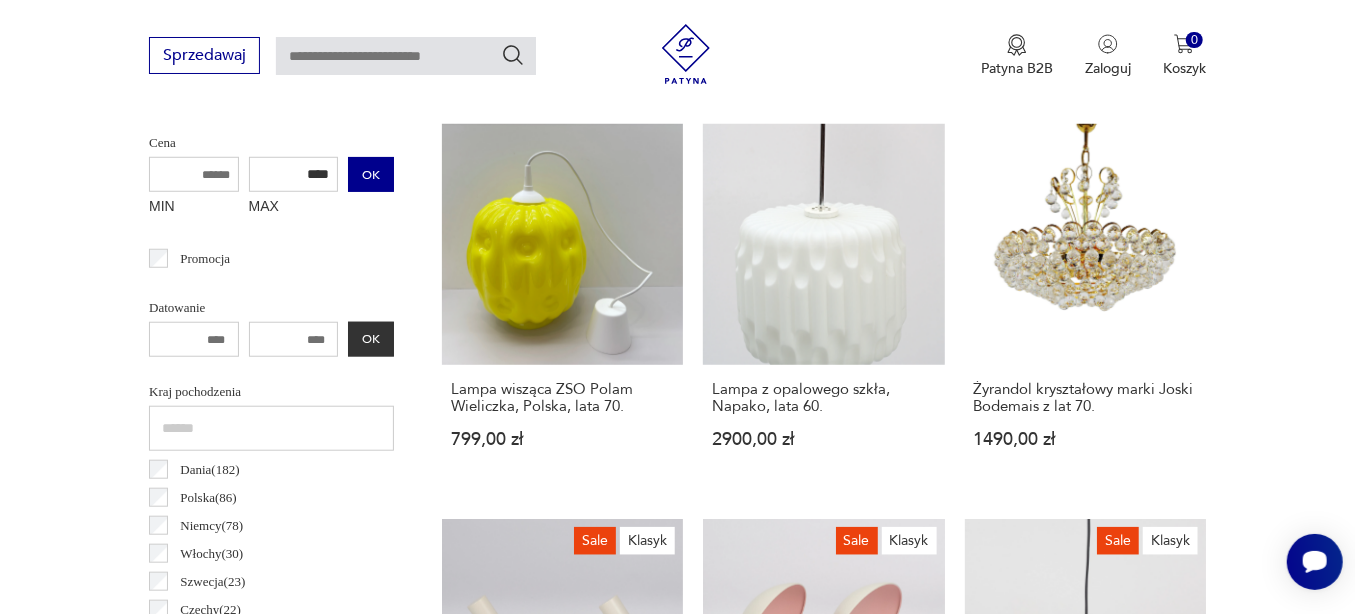 click on "OK" at bounding box center (371, 174) 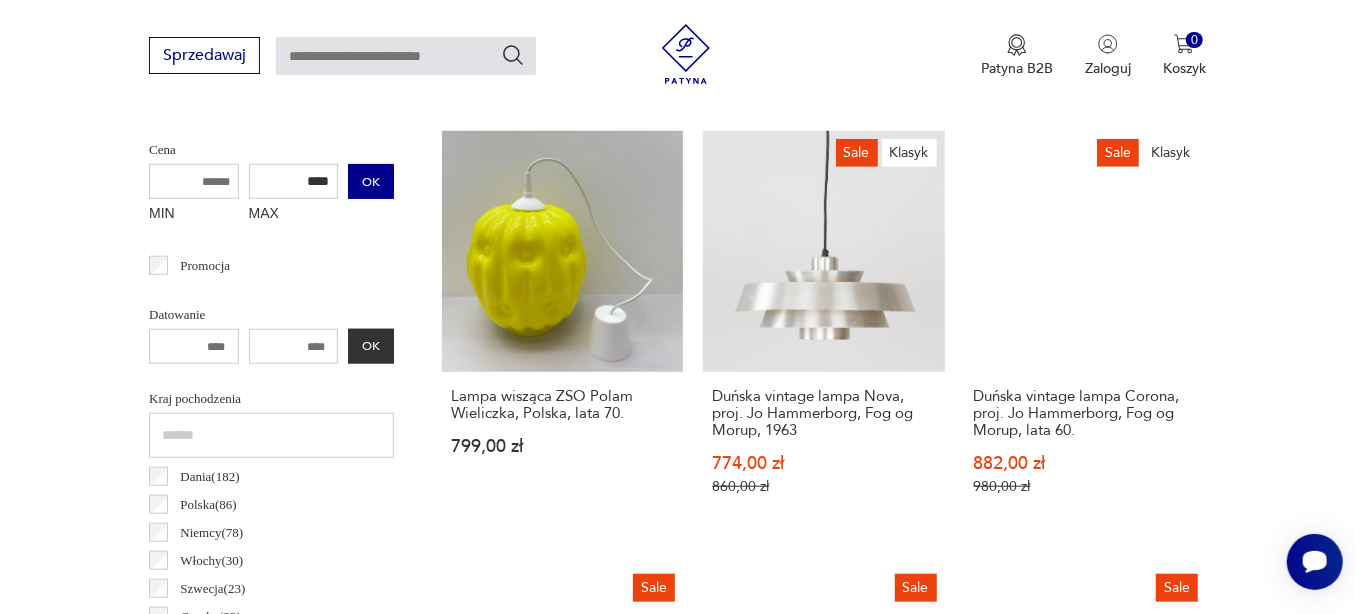 scroll, scrollTop: 631, scrollLeft: 0, axis: vertical 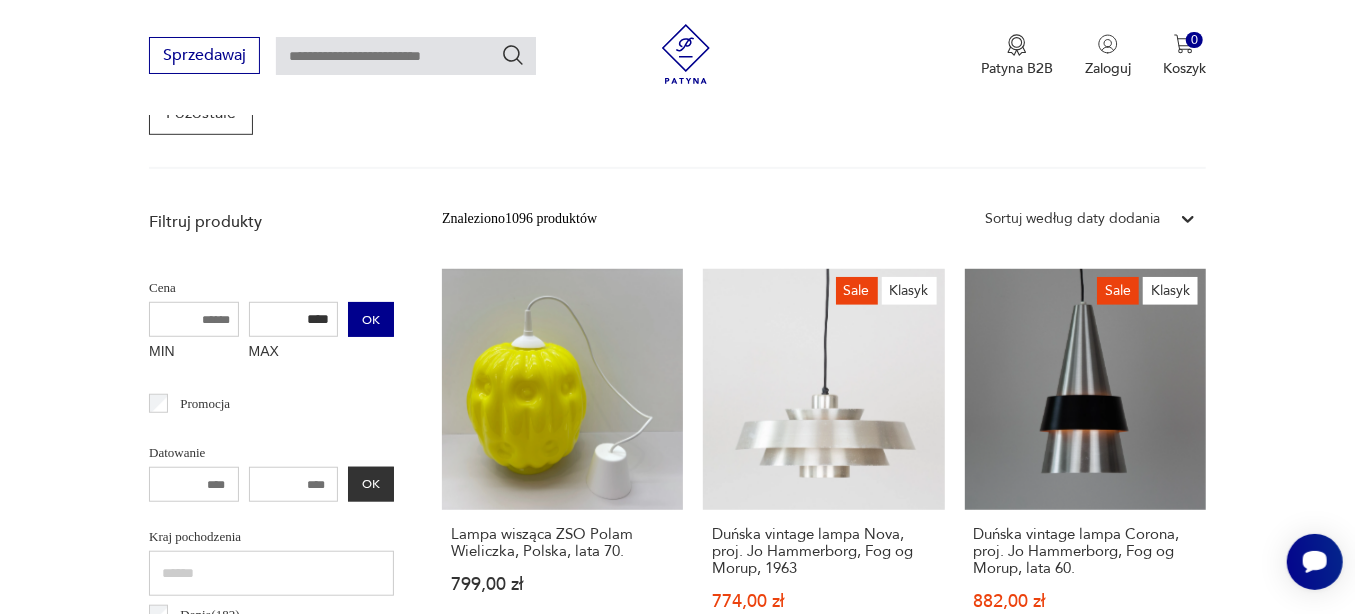 drag, startPoint x: 287, startPoint y: 318, endPoint x: 355, endPoint y: 322, distance: 68.117546 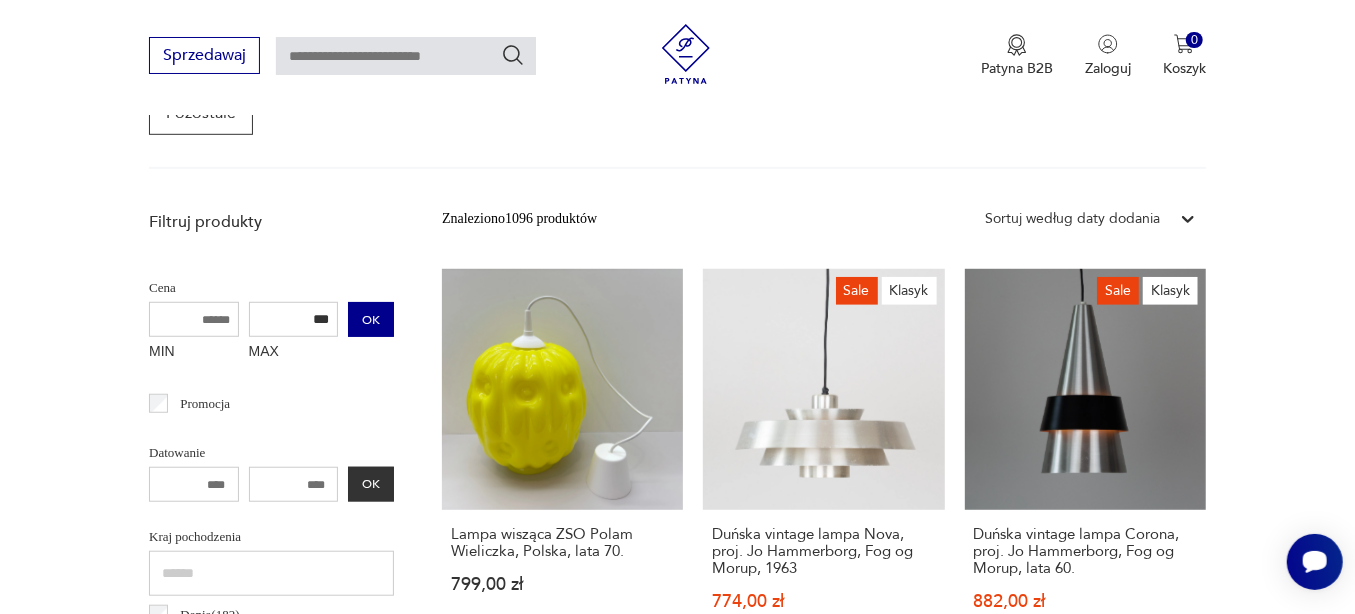 type on "***" 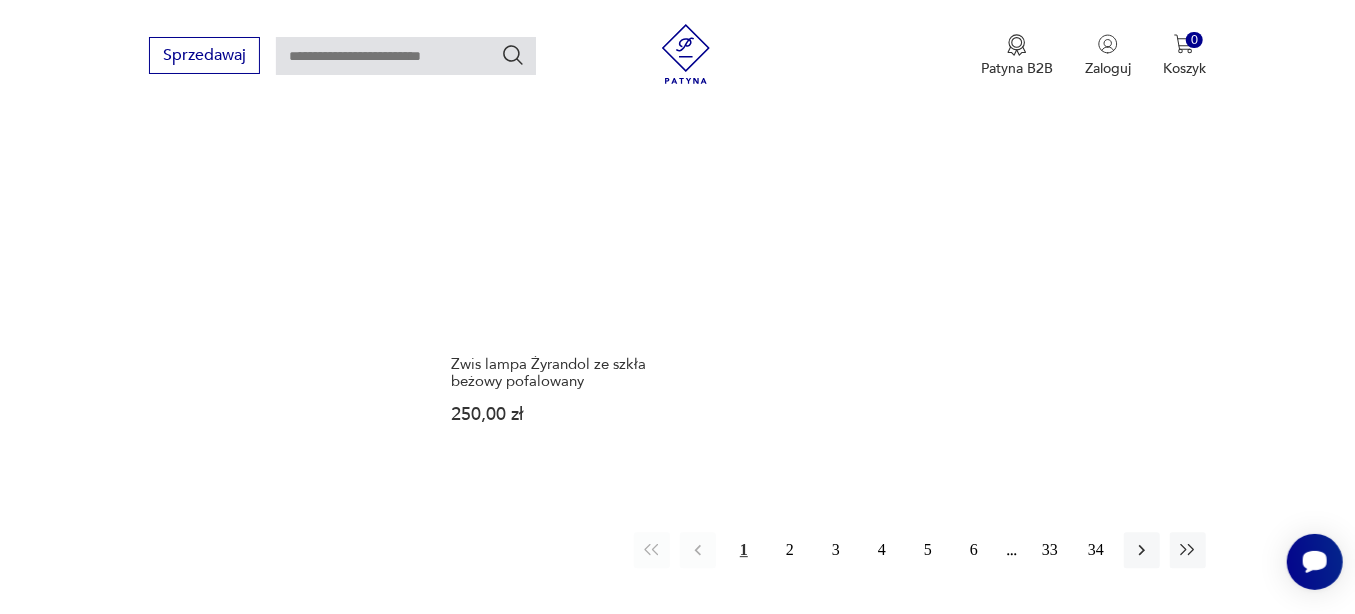 scroll, scrollTop: 2957, scrollLeft: 0, axis: vertical 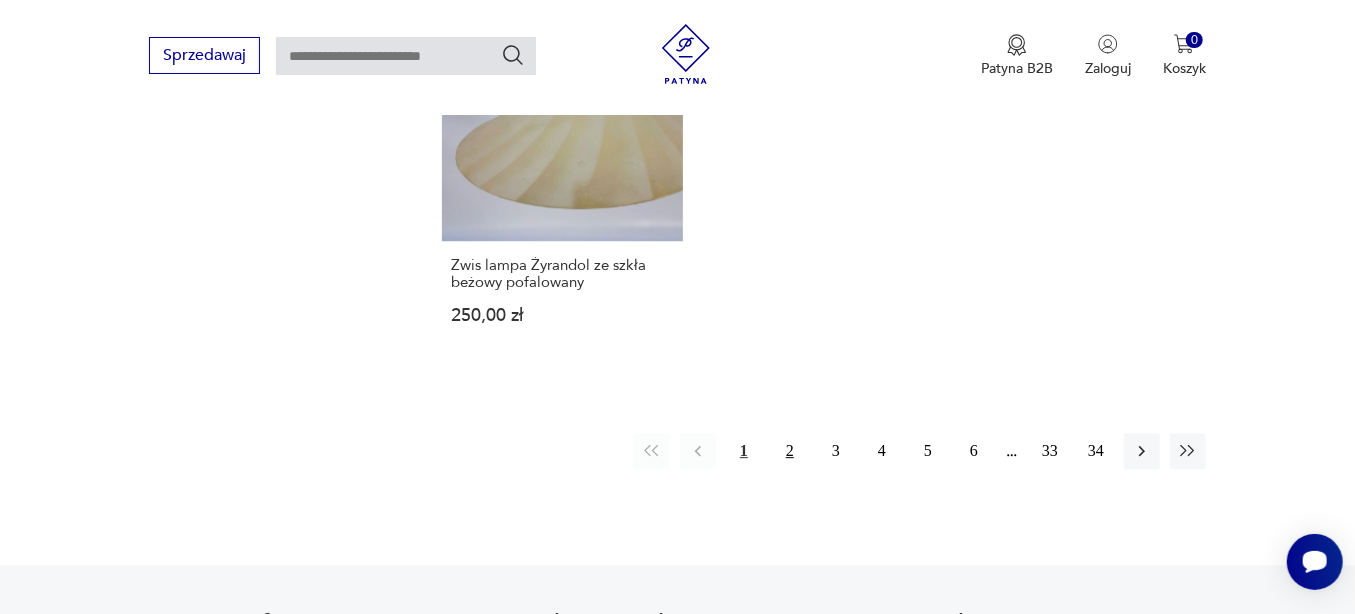 click on "2" at bounding box center [790, 451] 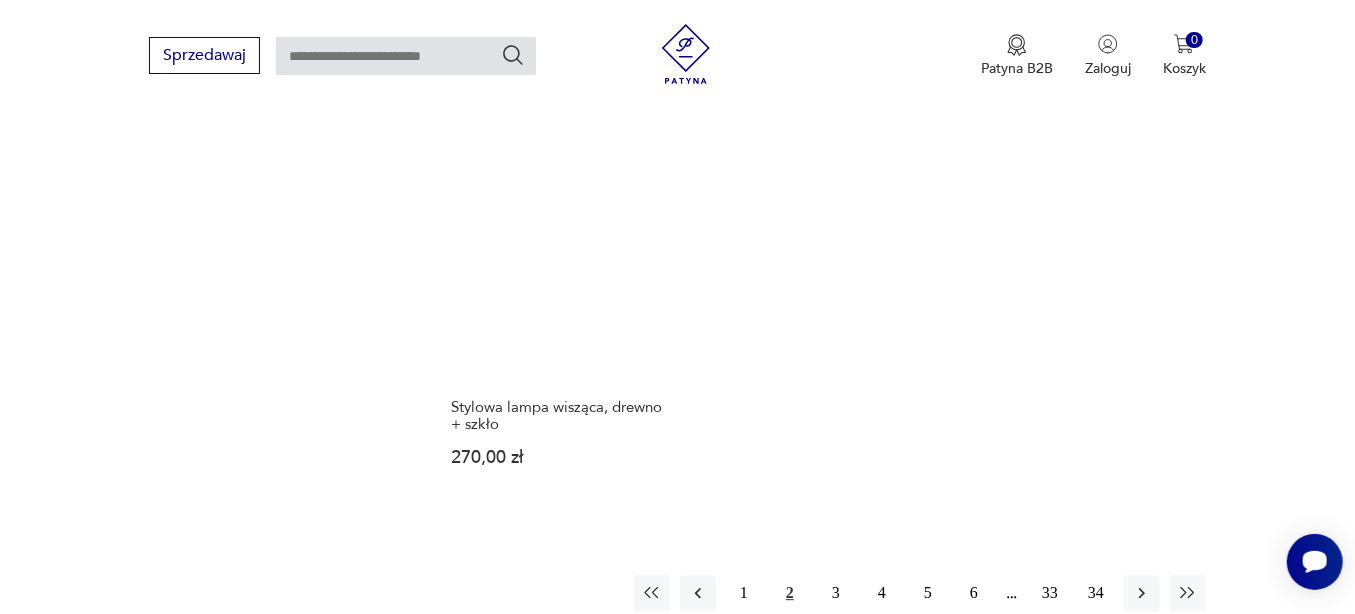 scroll, scrollTop: 2889, scrollLeft: 0, axis: vertical 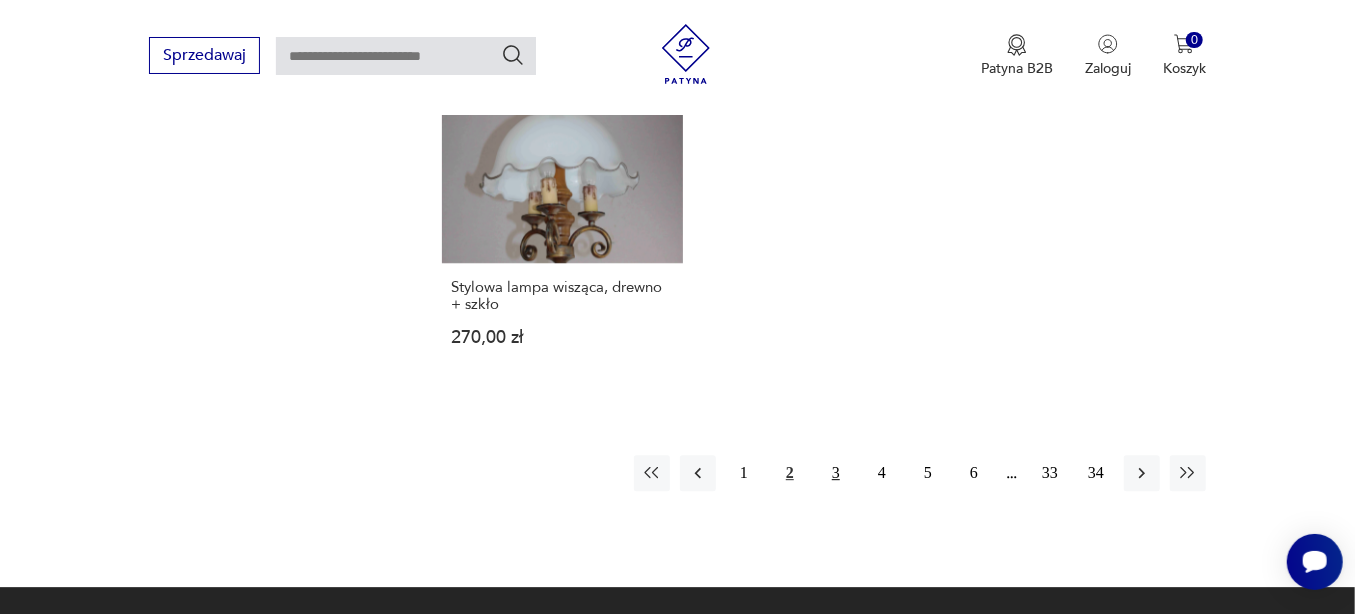 click on "3" at bounding box center (836, 473) 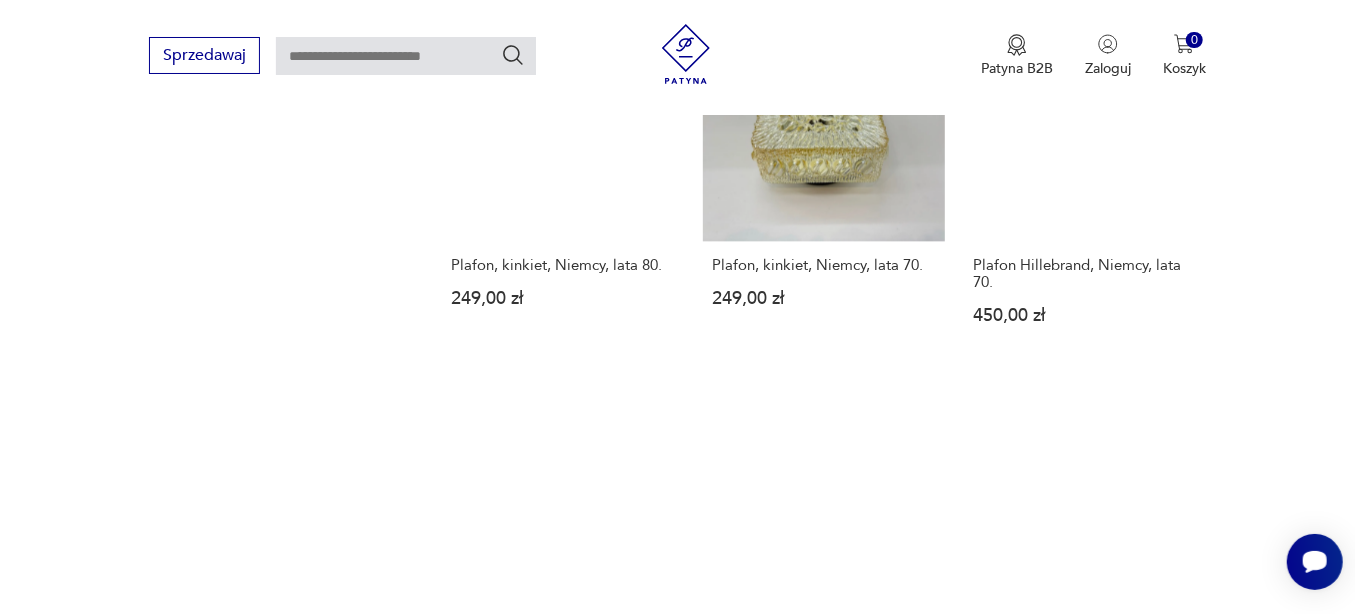 scroll, scrollTop: 2832, scrollLeft: 0, axis: vertical 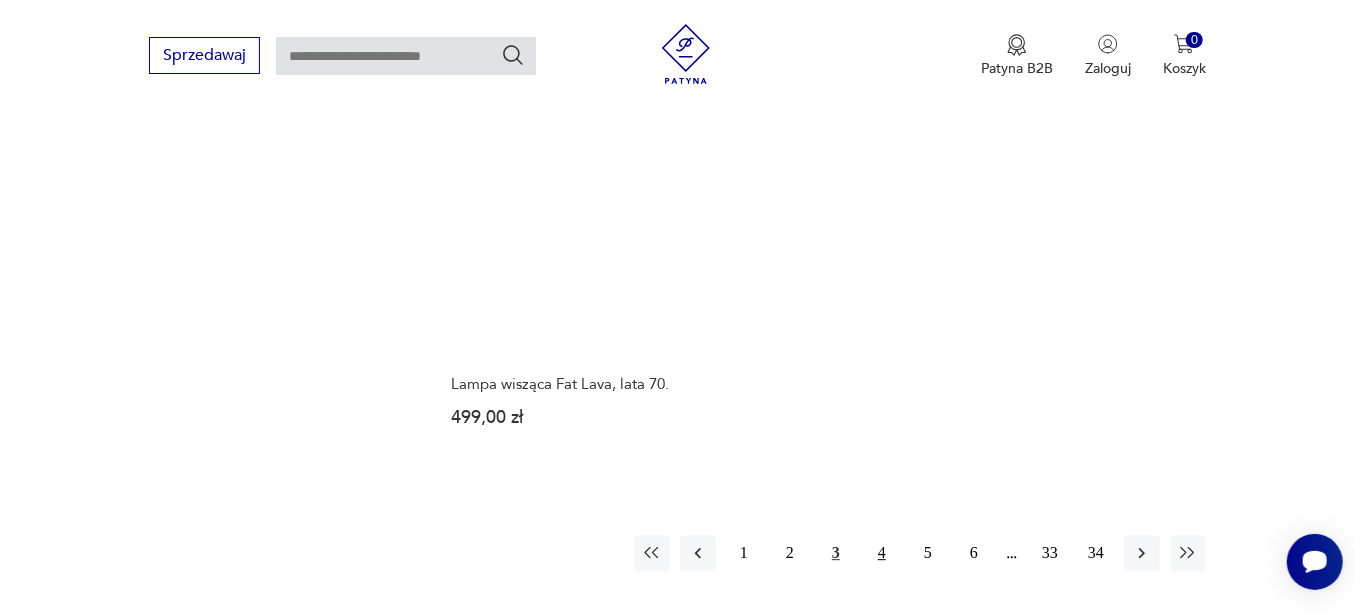 click on "4" at bounding box center (882, 553) 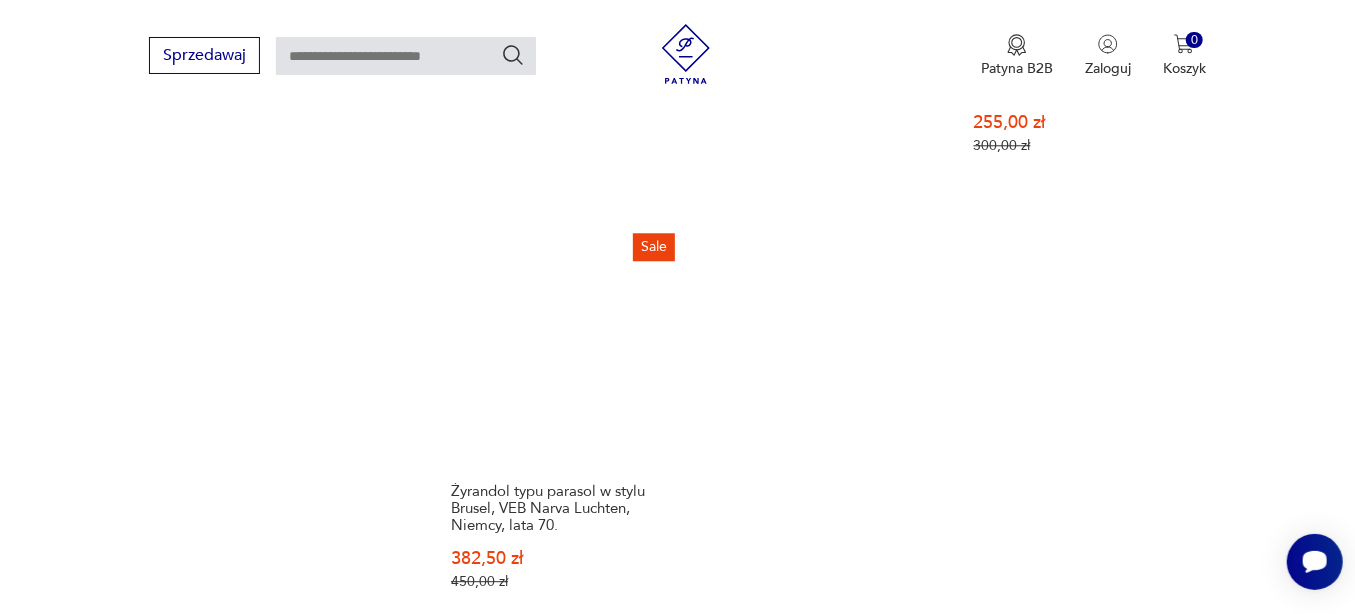 scroll, scrollTop: 2875, scrollLeft: 0, axis: vertical 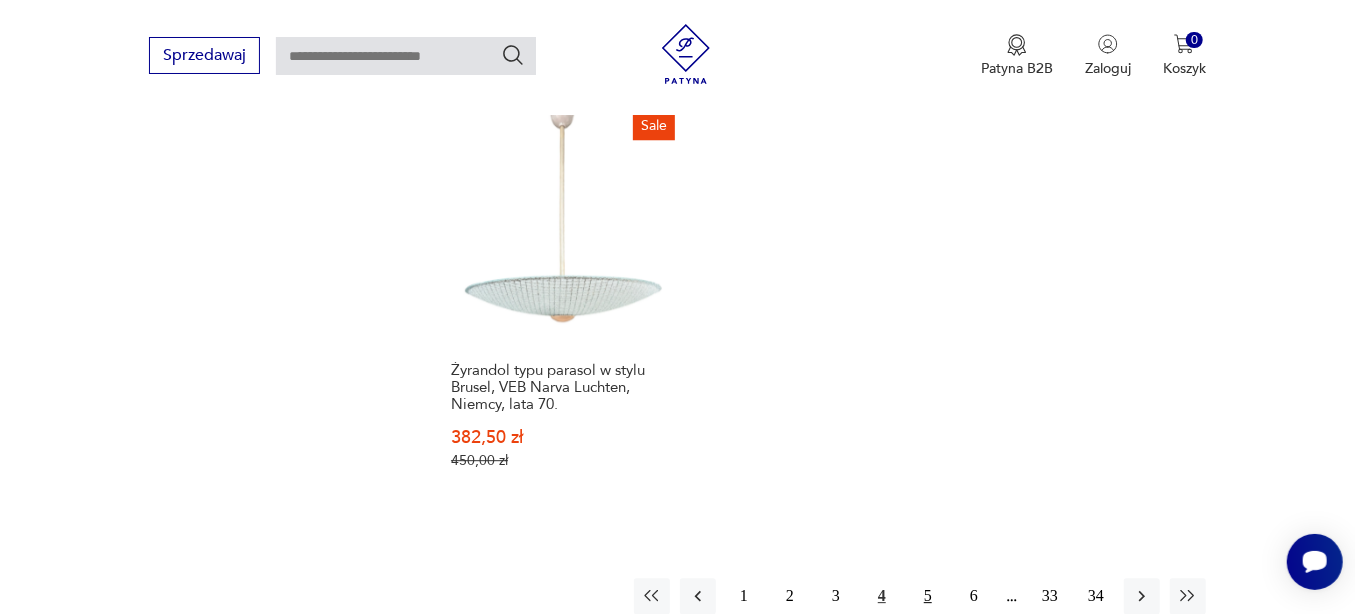 click on "5" at bounding box center (928, 596) 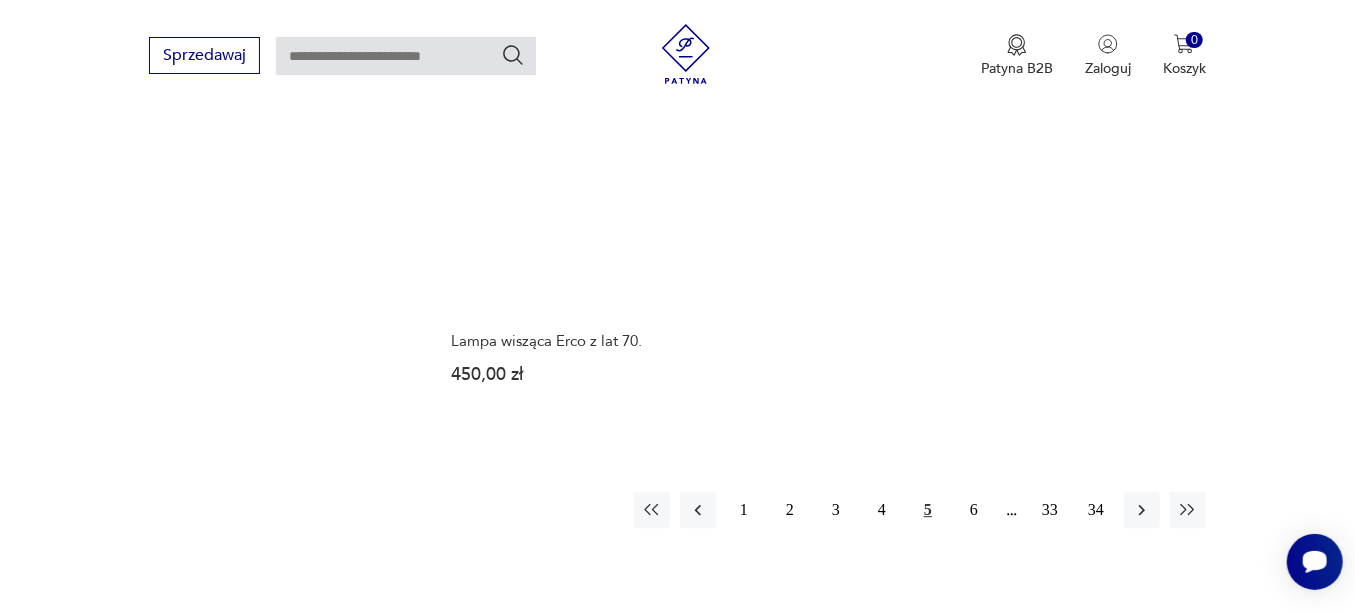 scroll, scrollTop: 2955, scrollLeft: 0, axis: vertical 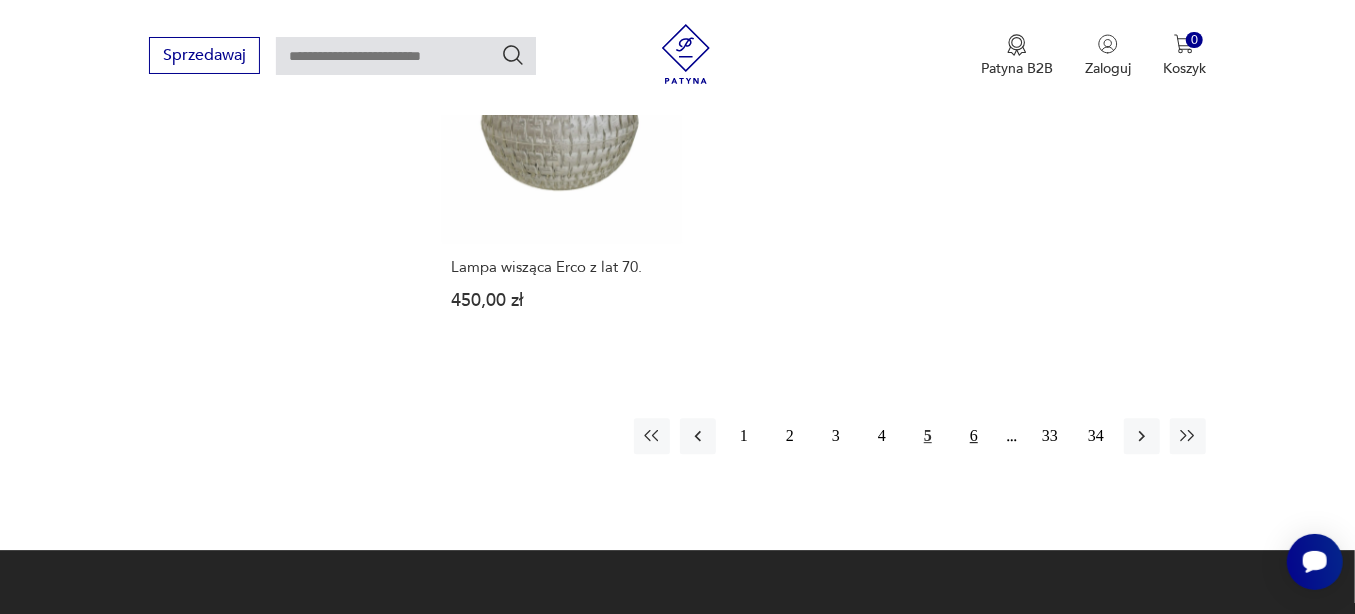 click on "6" at bounding box center (974, 436) 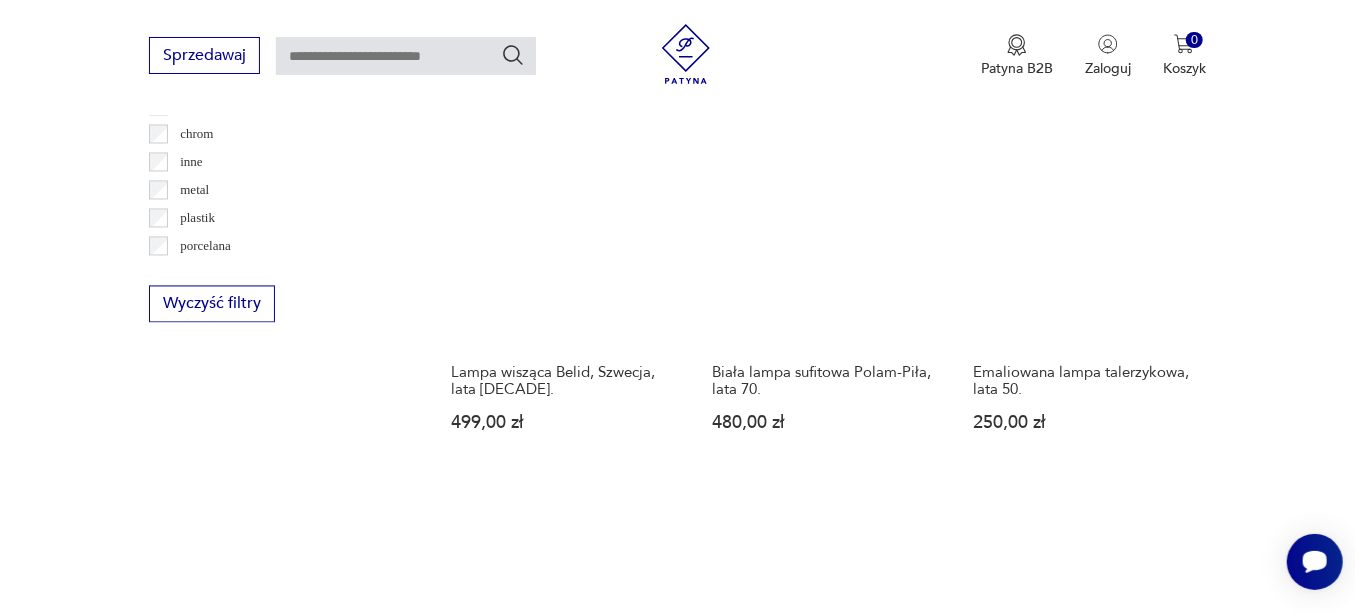 scroll, scrollTop: 2091, scrollLeft: 0, axis: vertical 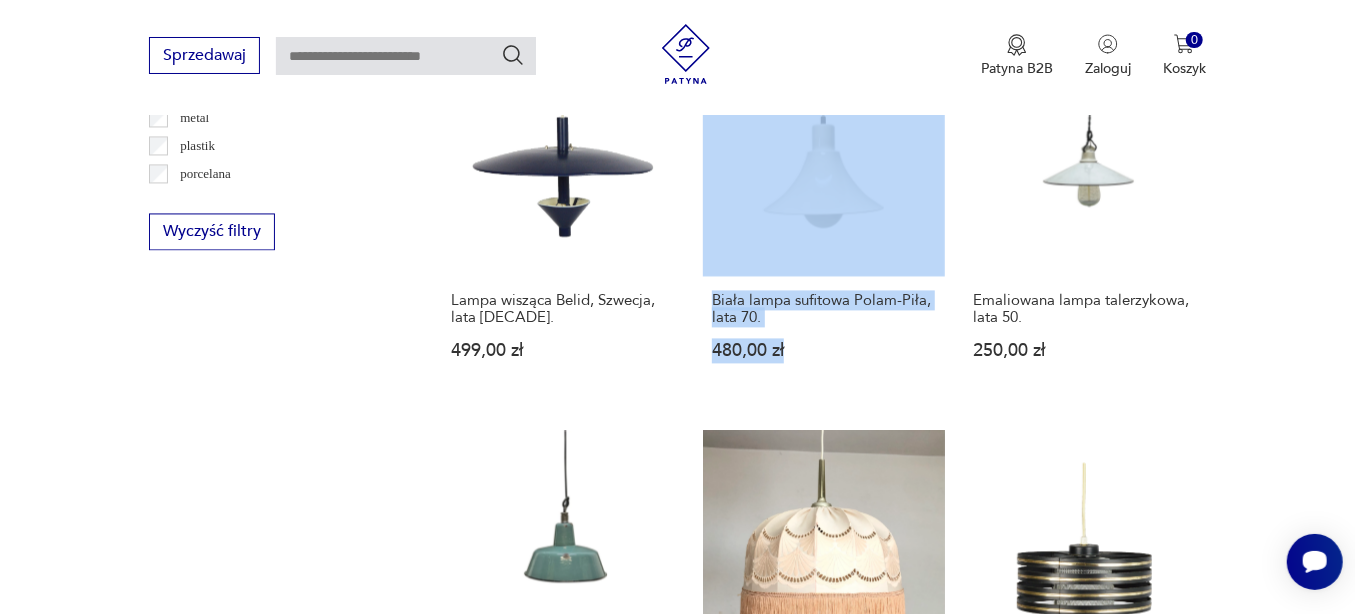 click on "Filtruj produkty Cena MIN MAX *** OK Promocja Datowanie OK Kraj pochodzenia Dania  ( 182 ) Polska  ( 86 ) Niemcy  ( 78 ) Włochy  ( 30 ) Szwecja  ( 23 ) Czechy  ( 22 ) Holandia  ( 2 ) Austria  ( 2 ) Producent Projektant Stan przedmiotu Klasyk Tag art deco Bauhaus Bavaria black friday Cepelia ceramika Chodzież Ćmielów Tworzywo aluminium bakelit chrom inne metal plastik porcelana porcelit szkło Wyczyść filtry Znaleziono  536   produktów Filtruj Sortuj według daty dodania Sortuj według daty dodania Lampka nocna Peill&Putzler, [COUNTRY], lata [DECADE]. 399,00 zł Sale Żyrandol pokojowy 5-ramienny z lat [DECADE]. XX wieku 235,00 zł 360,00 zł Plafon, kinkiet Glashutte Limburg, [COUNTRY], lata [DECADE]. 499,00 zł Lampa sufitowa Kinkeldey, lata [DECADE]. 489,00 zł Lampa wisząca, lata [DECADE]. 290,00 zł Lampa wisząca wyprodukowana w Polsce w latach [DECADE]. 460,00 zł Kinkiet Ikea, Szwecja, lata [DECADE]. 299,00 zł Polska lampa przemysłowa ORP-2 wyprodukowana w roku 1977 w Zakładach Predom Mesko 400,00 zł 299,00 zł 499,00 zł 1 2" at bounding box center [677, 57] 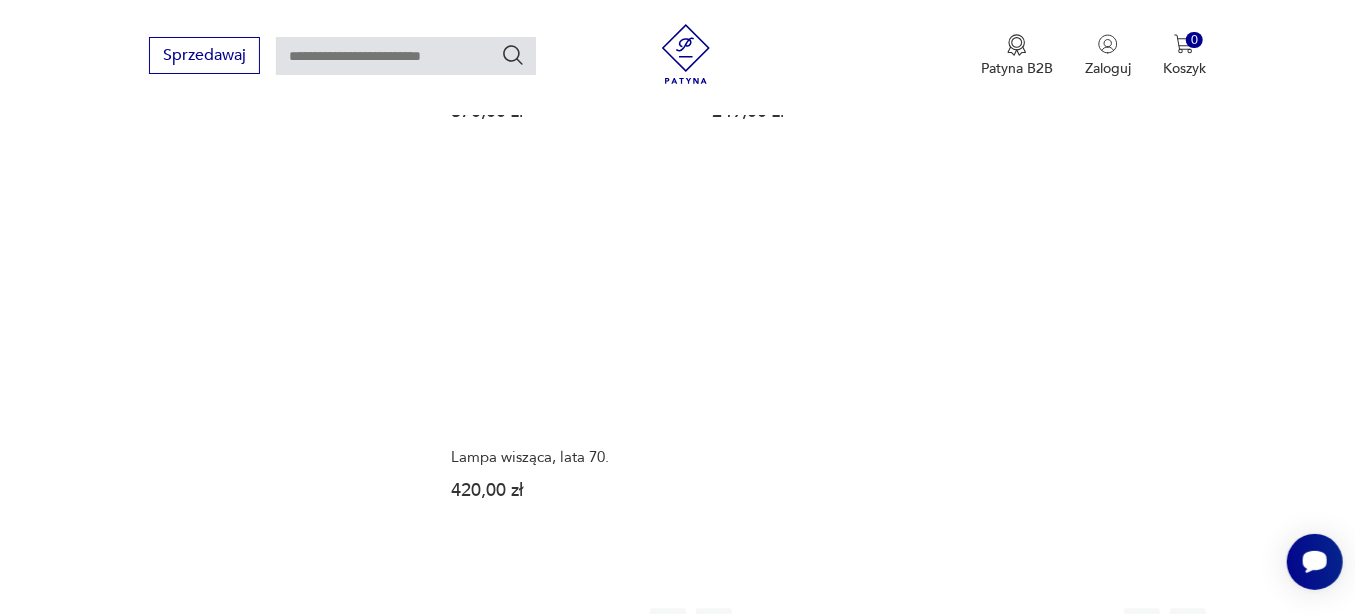 scroll, scrollTop: 2925, scrollLeft: 0, axis: vertical 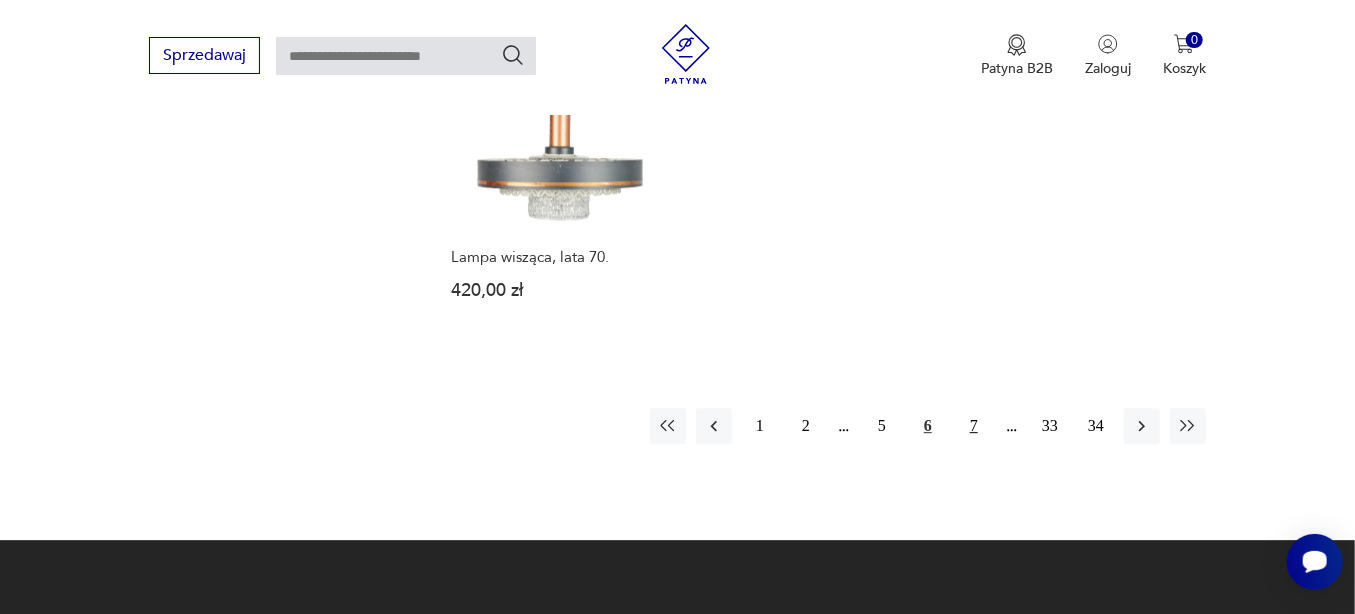click on "7" at bounding box center [974, 426] 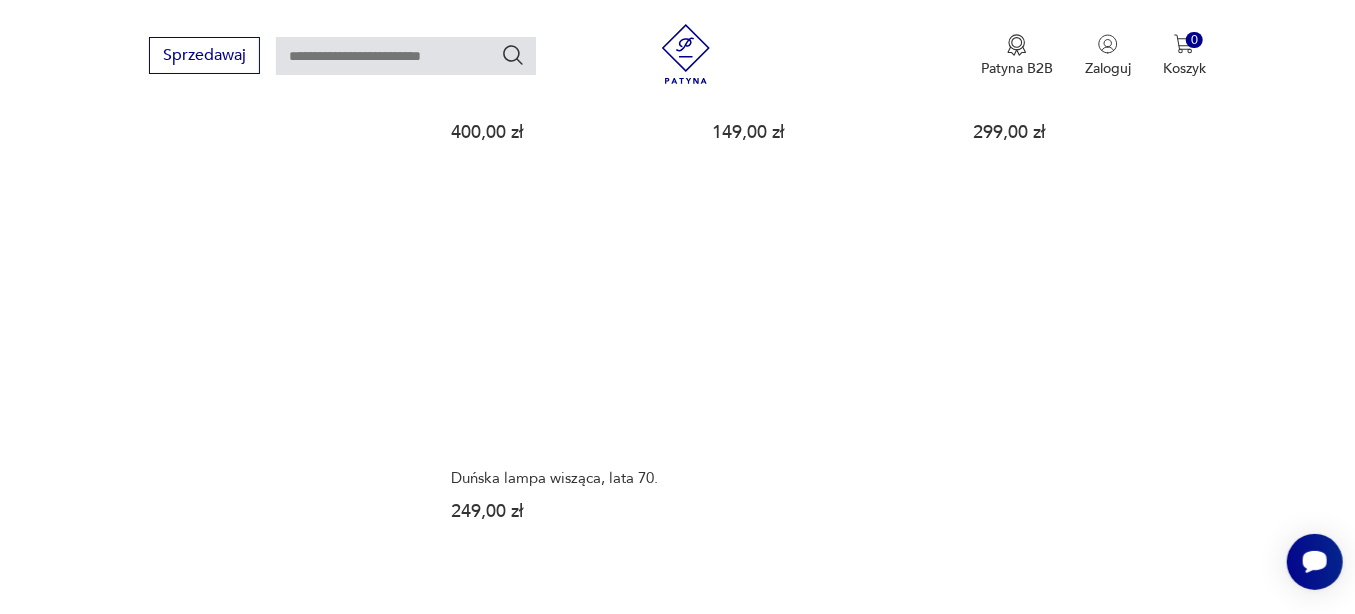 scroll, scrollTop: 3027, scrollLeft: 0, axis: vertical 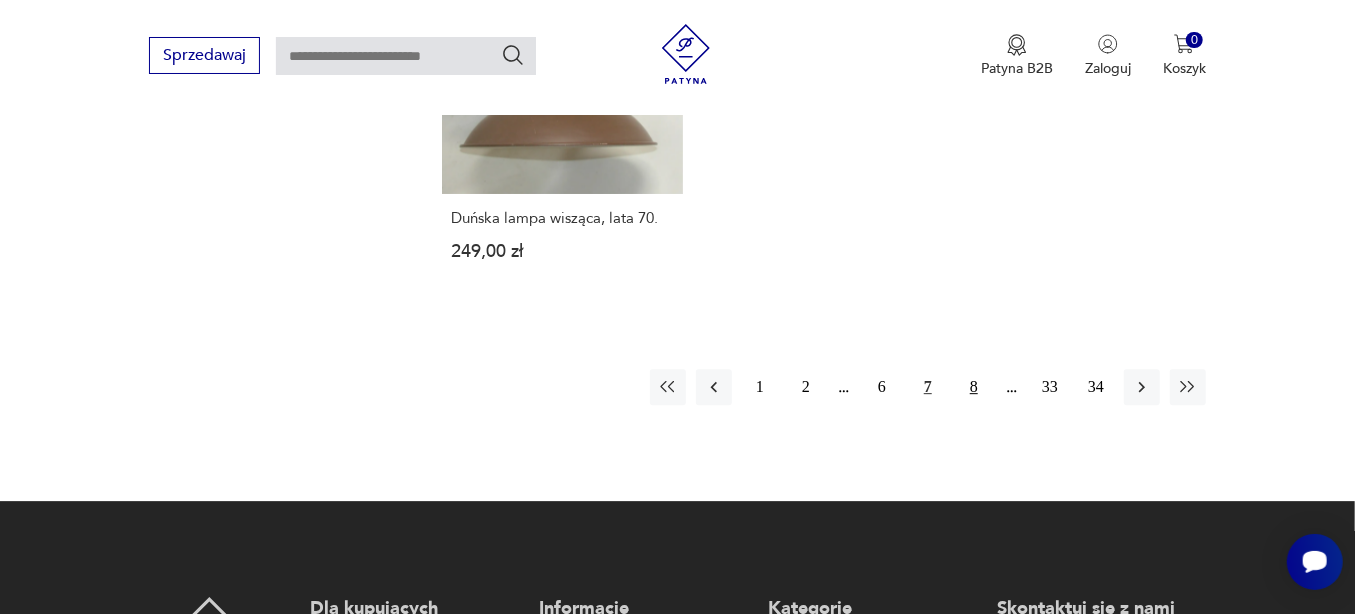 click on "8" at bounding box center (974, 387) 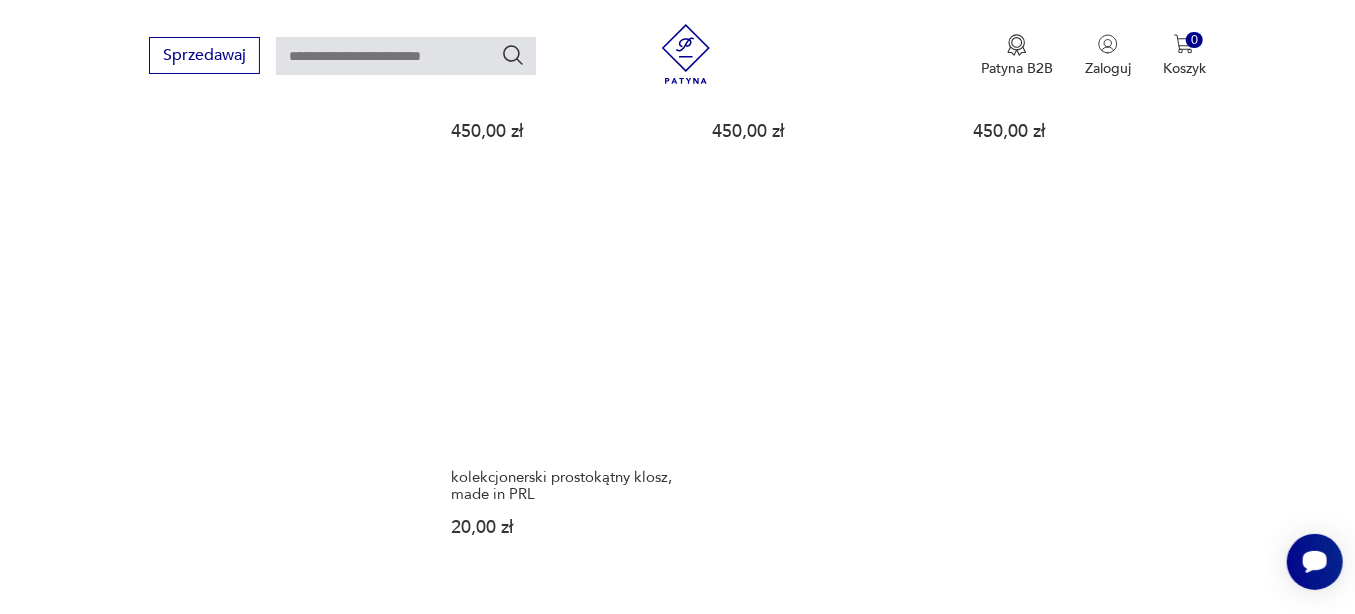 scroll, scrollTop: 2965, scrollLeft: 0, axis: vertical 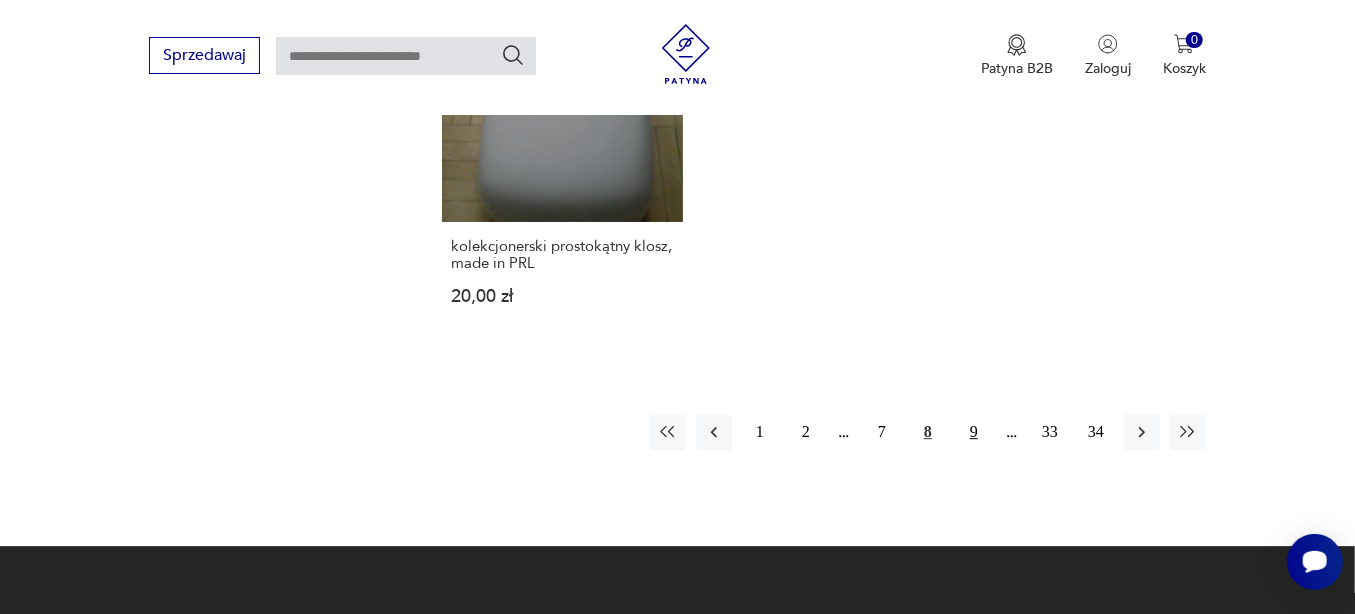 click on "9" at bounding box center (974, 432) 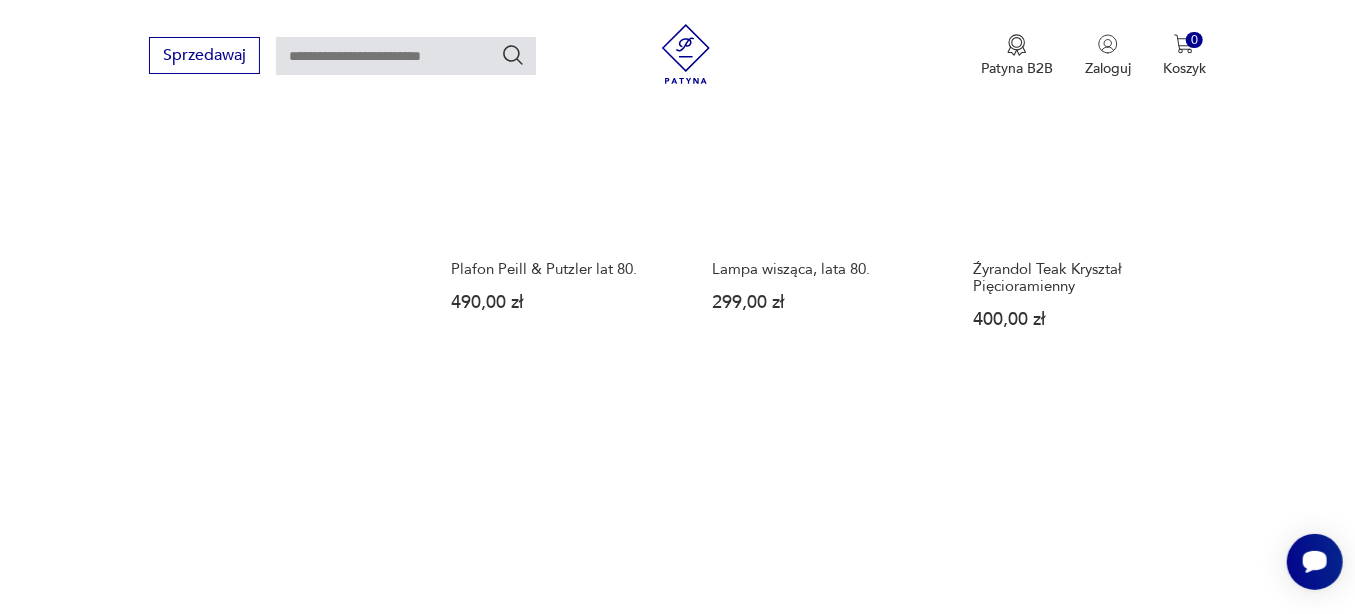 scroll, scrollTop: 2814, scrollLeft: 0, axis: vertical 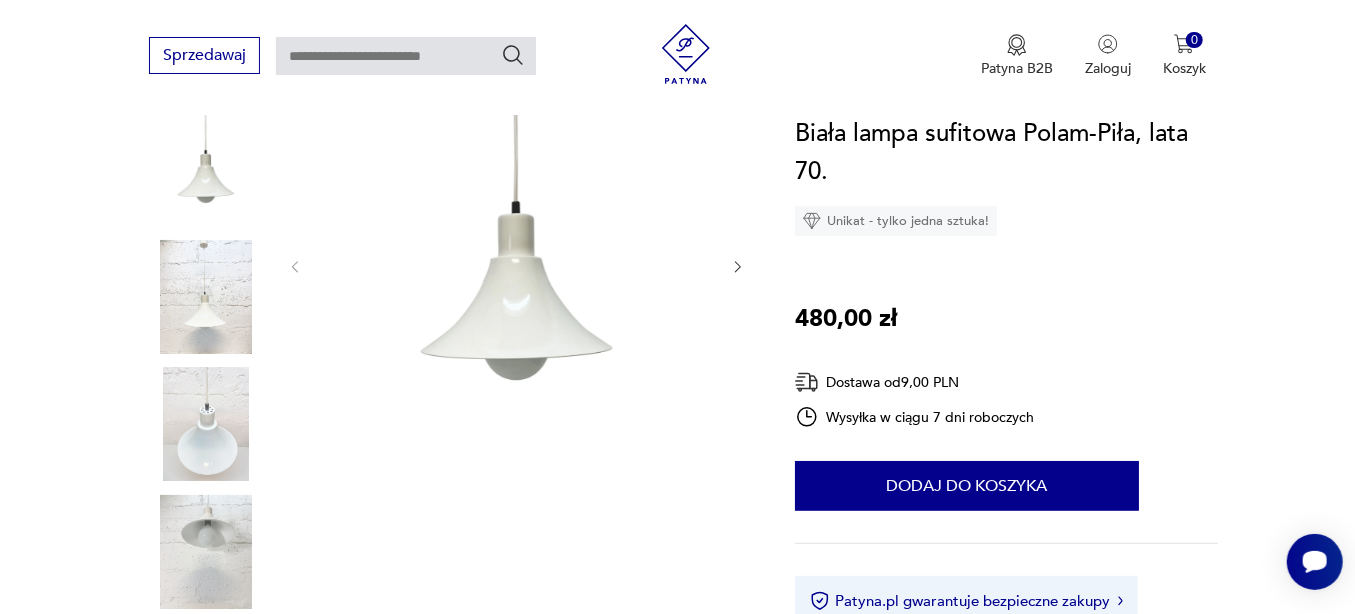 click at bounding box center (206, 297) 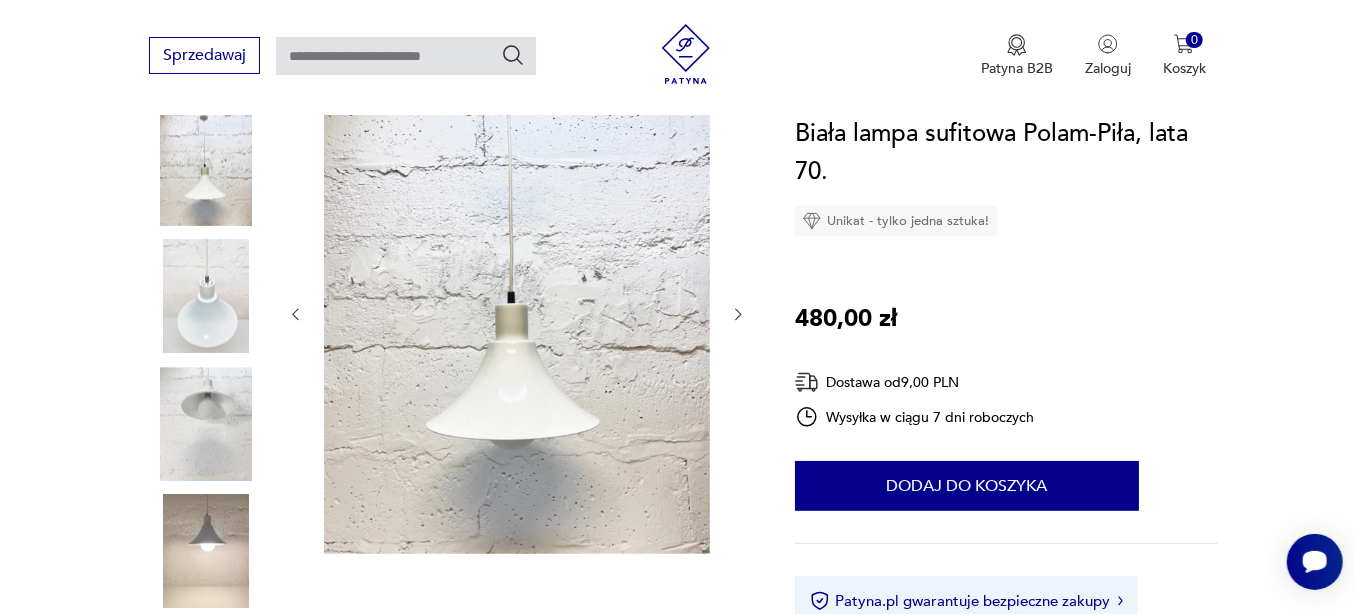 click at bounding box center [206, 297] 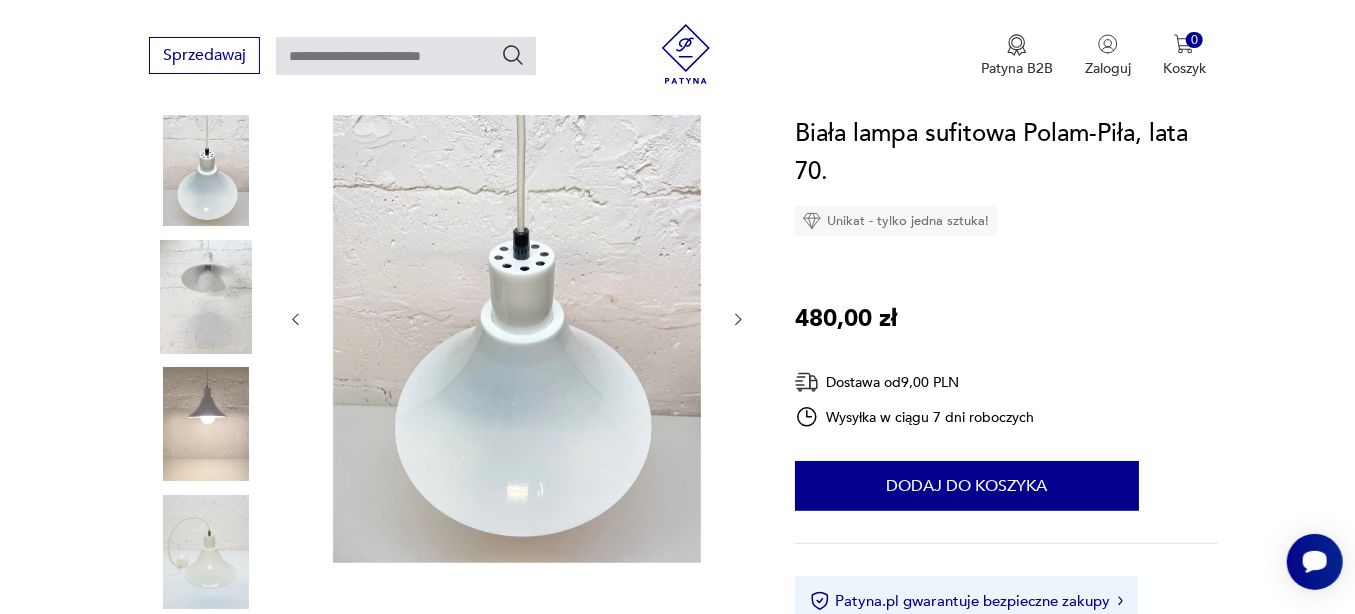 click at bounding box center [206, 297] 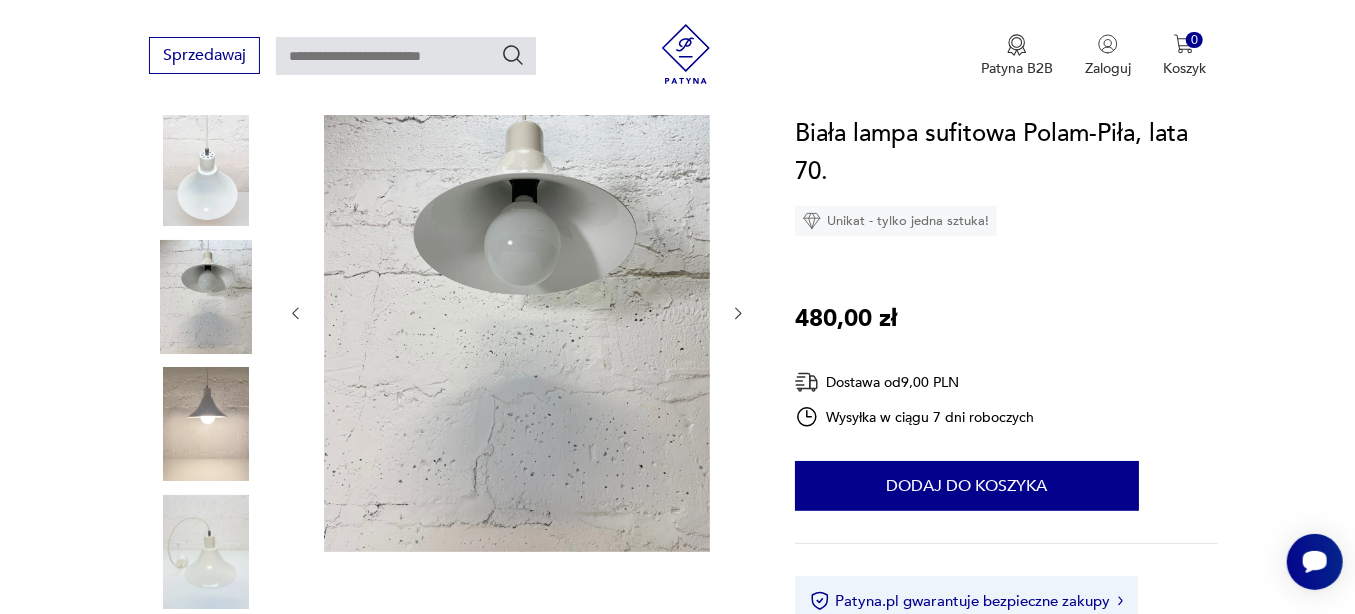 click at bounding box center (0, 0) 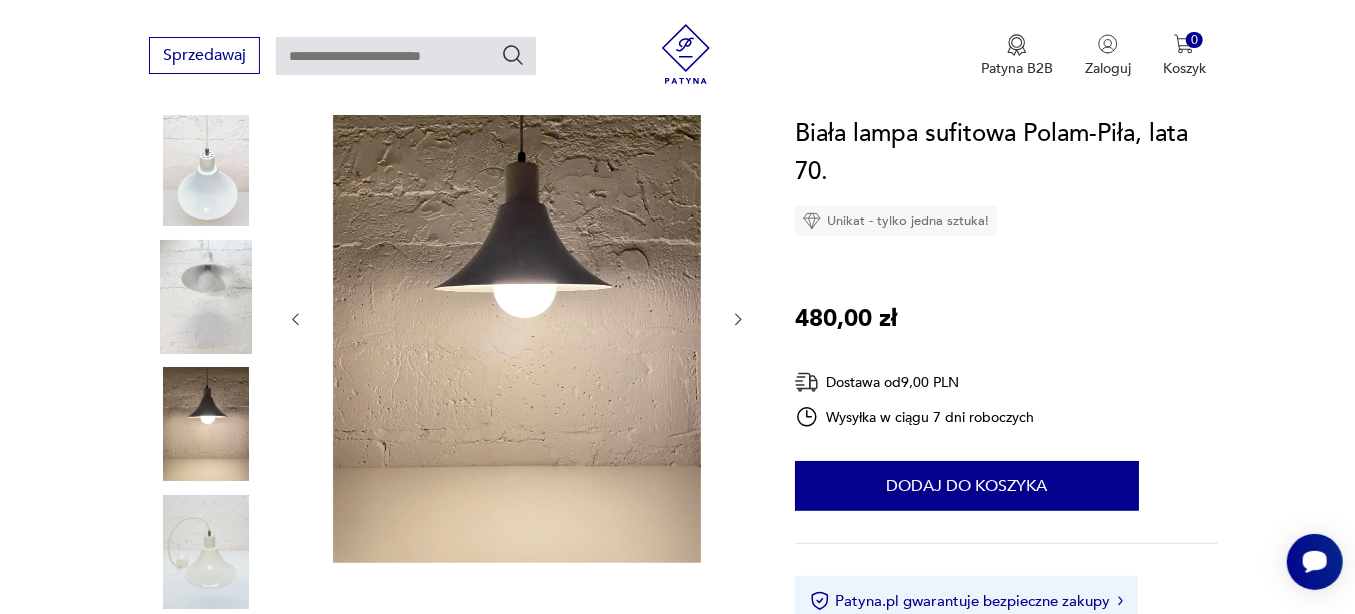 click at bounding box center (0, 0) 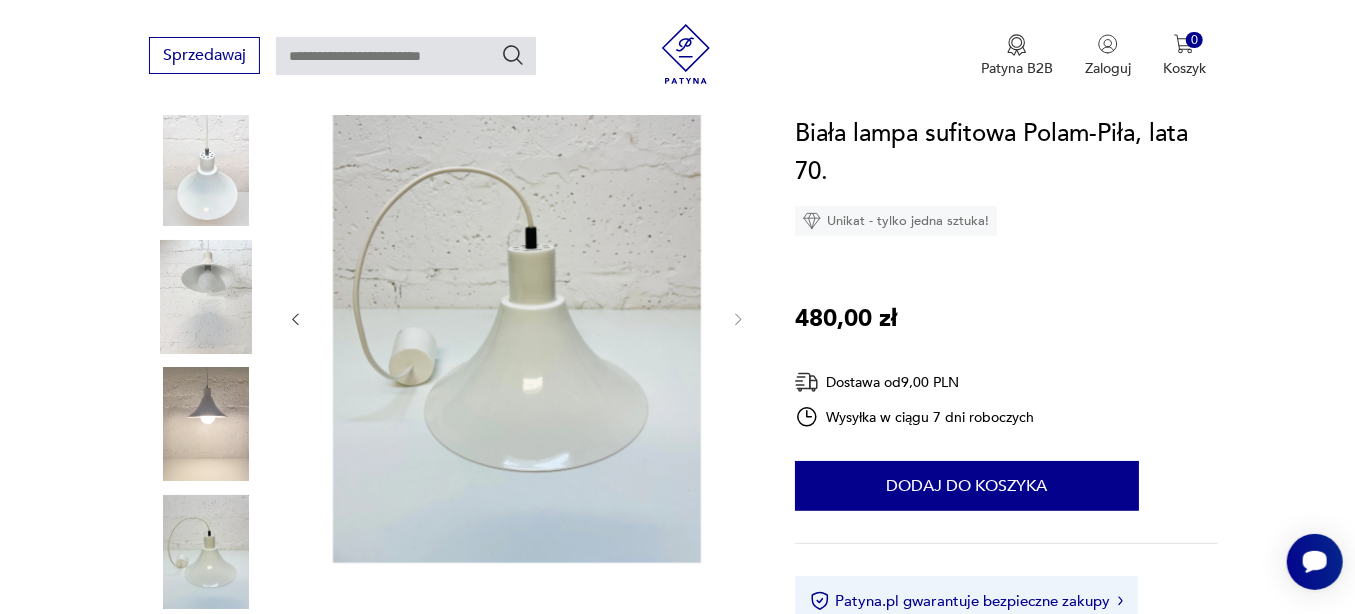 click at bounding box center [206, 297] 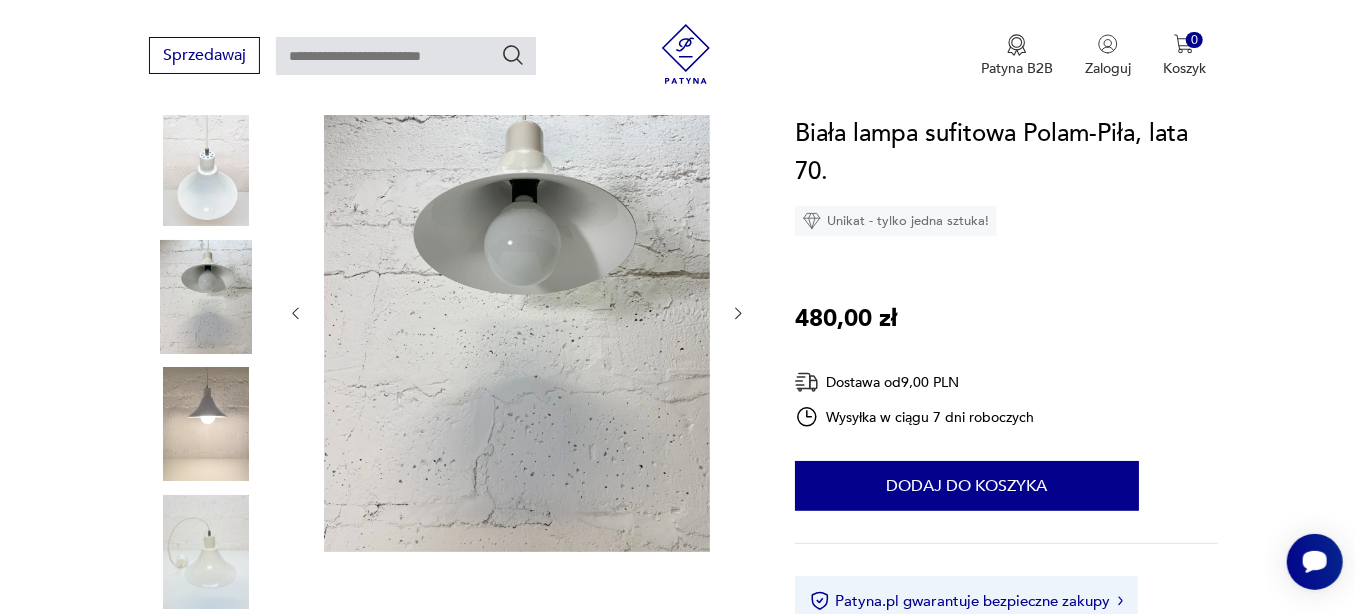 click at bounding box center [0, 0] 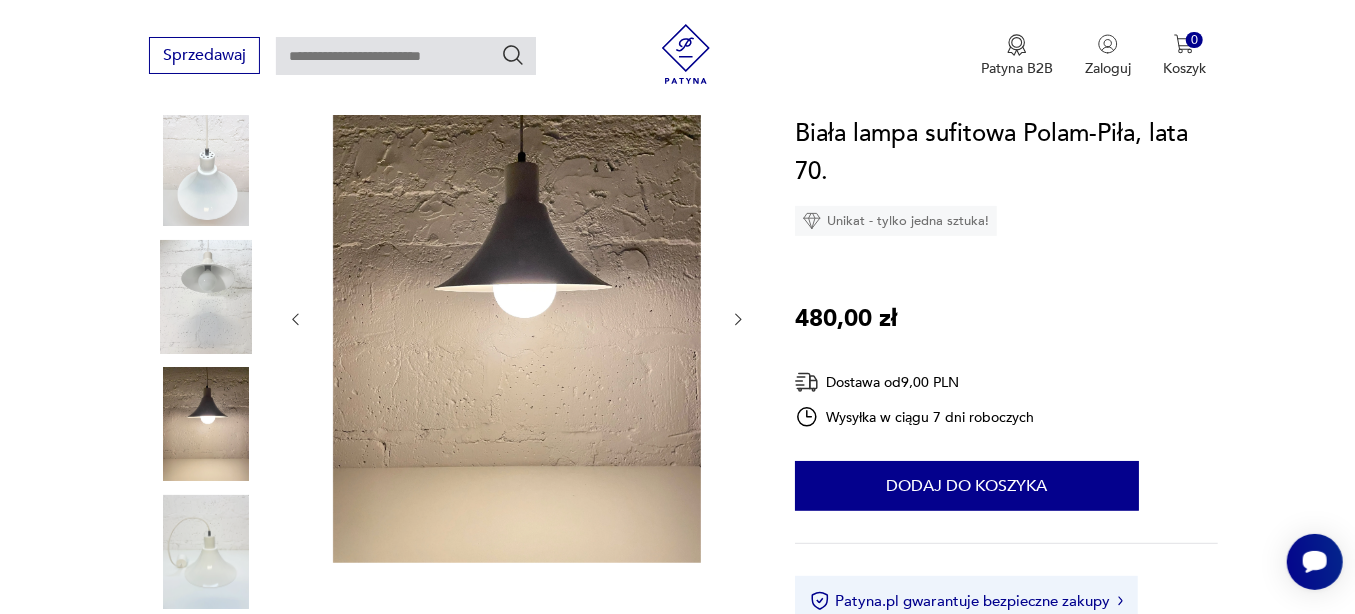 click at bounding box center [206, 169] 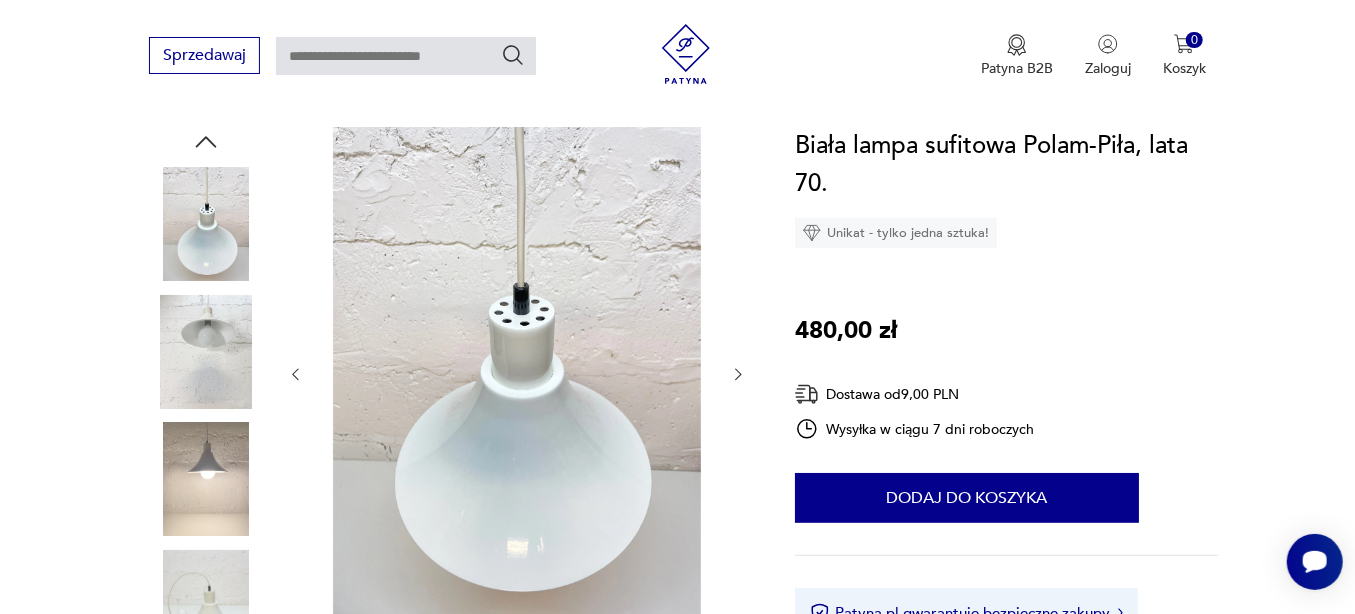 scroll, scrollTop: 125, scrollLeft: 0, axis: vertical 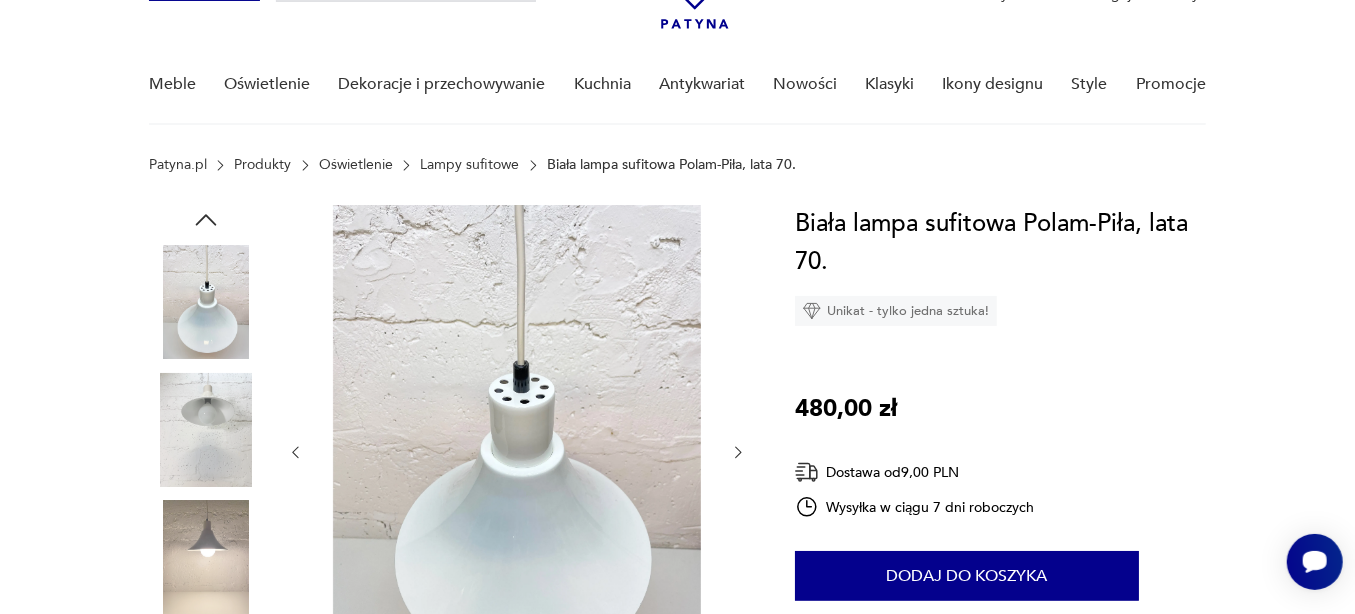 click at bounding box center [0, 0] 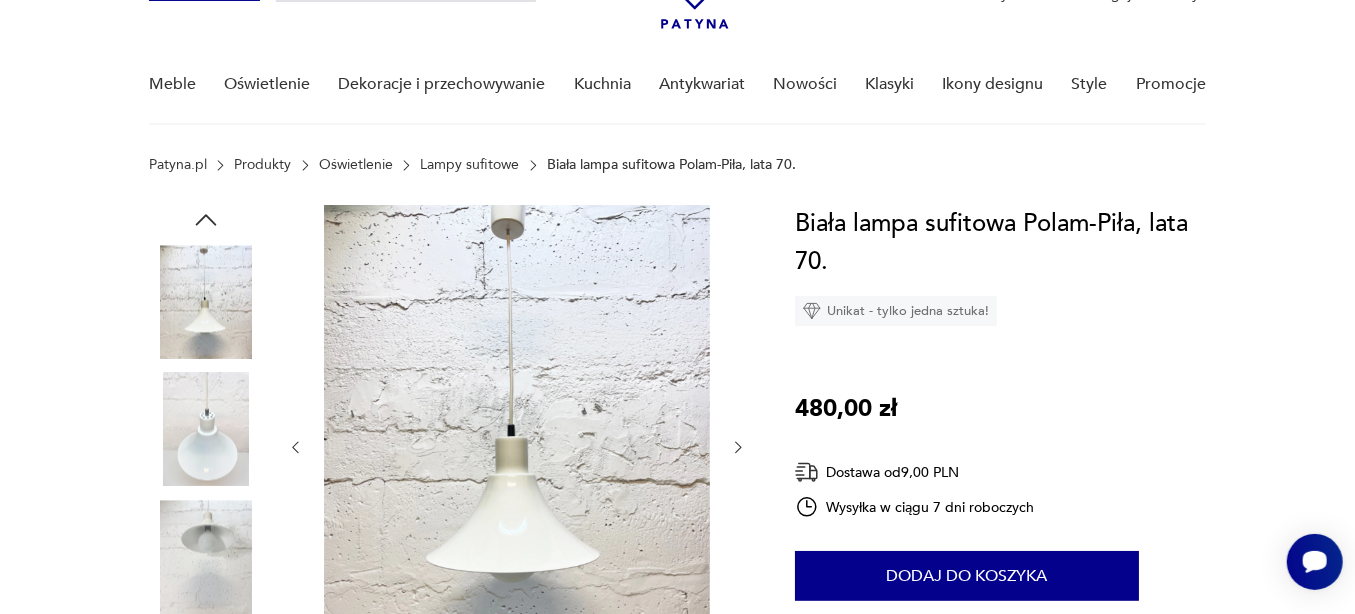 click at bounding box center (0, 0) 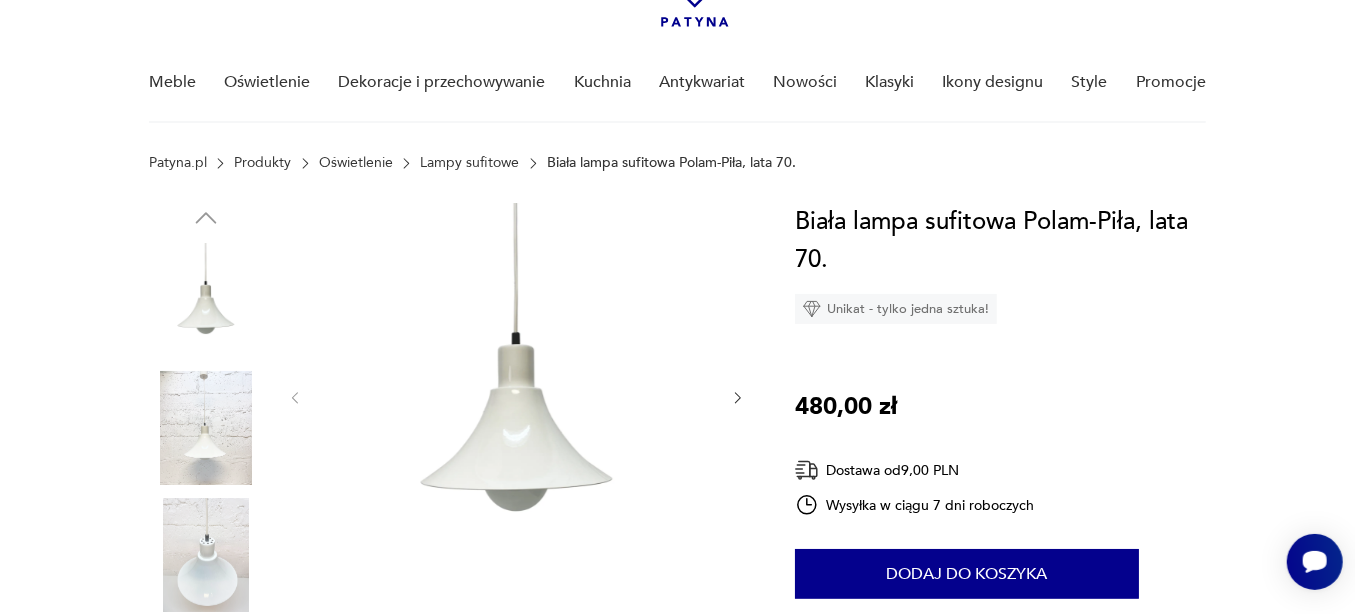 scroll, scrollTop: 148, scrollLeft: 0, axis: vertical 